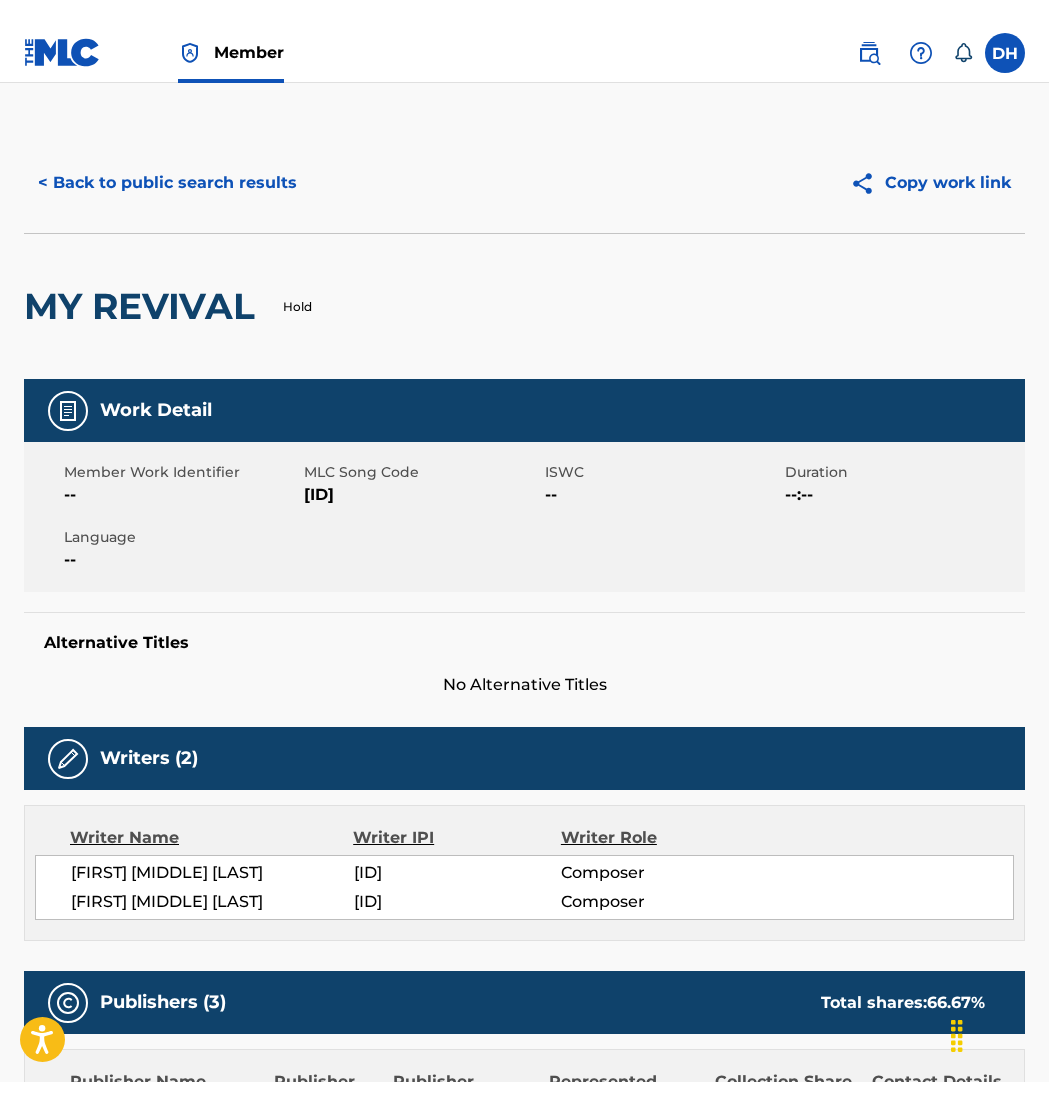 scroll, scrollTop: 0, scrollLeft: 0, axis: both 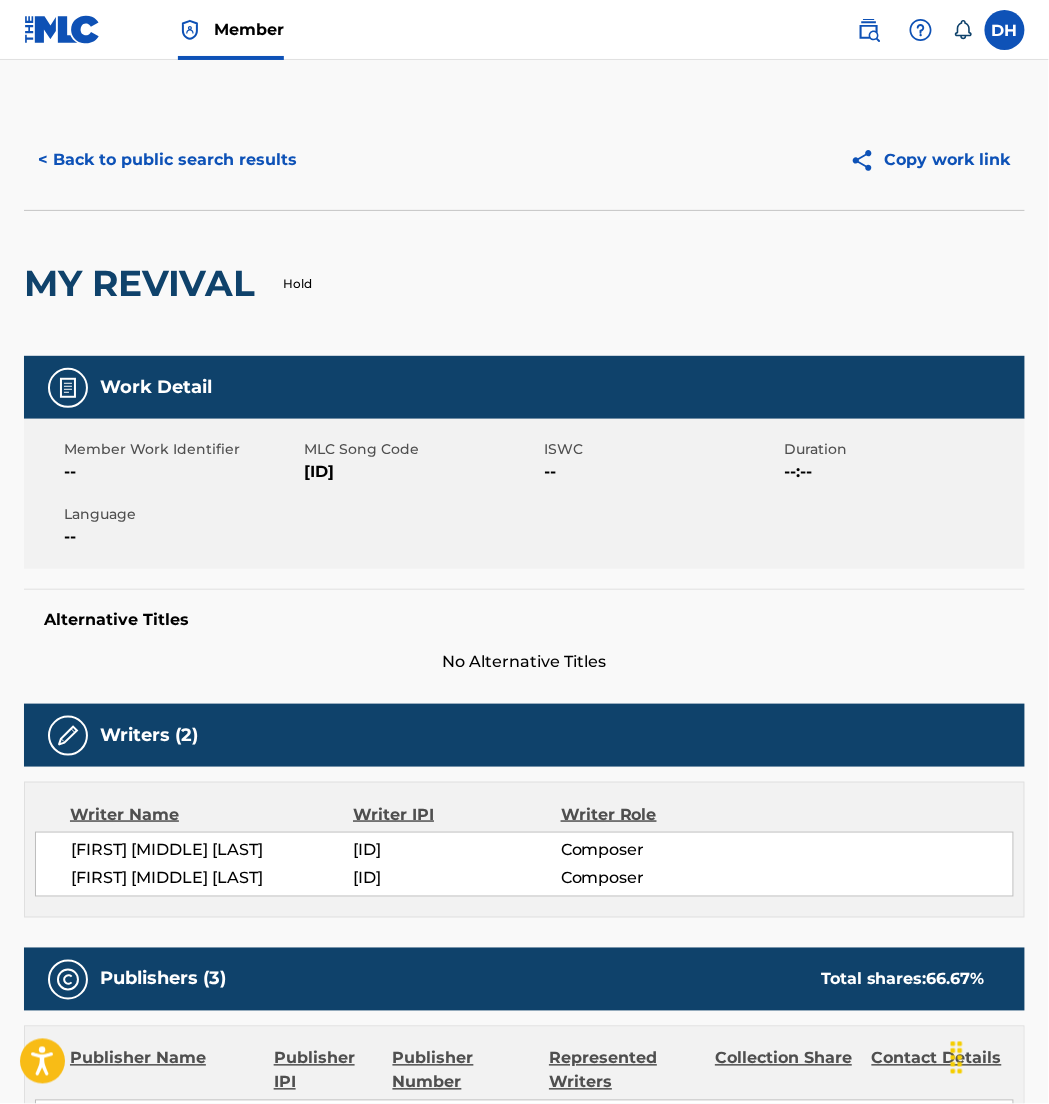 click at bounding box center [62, 29] 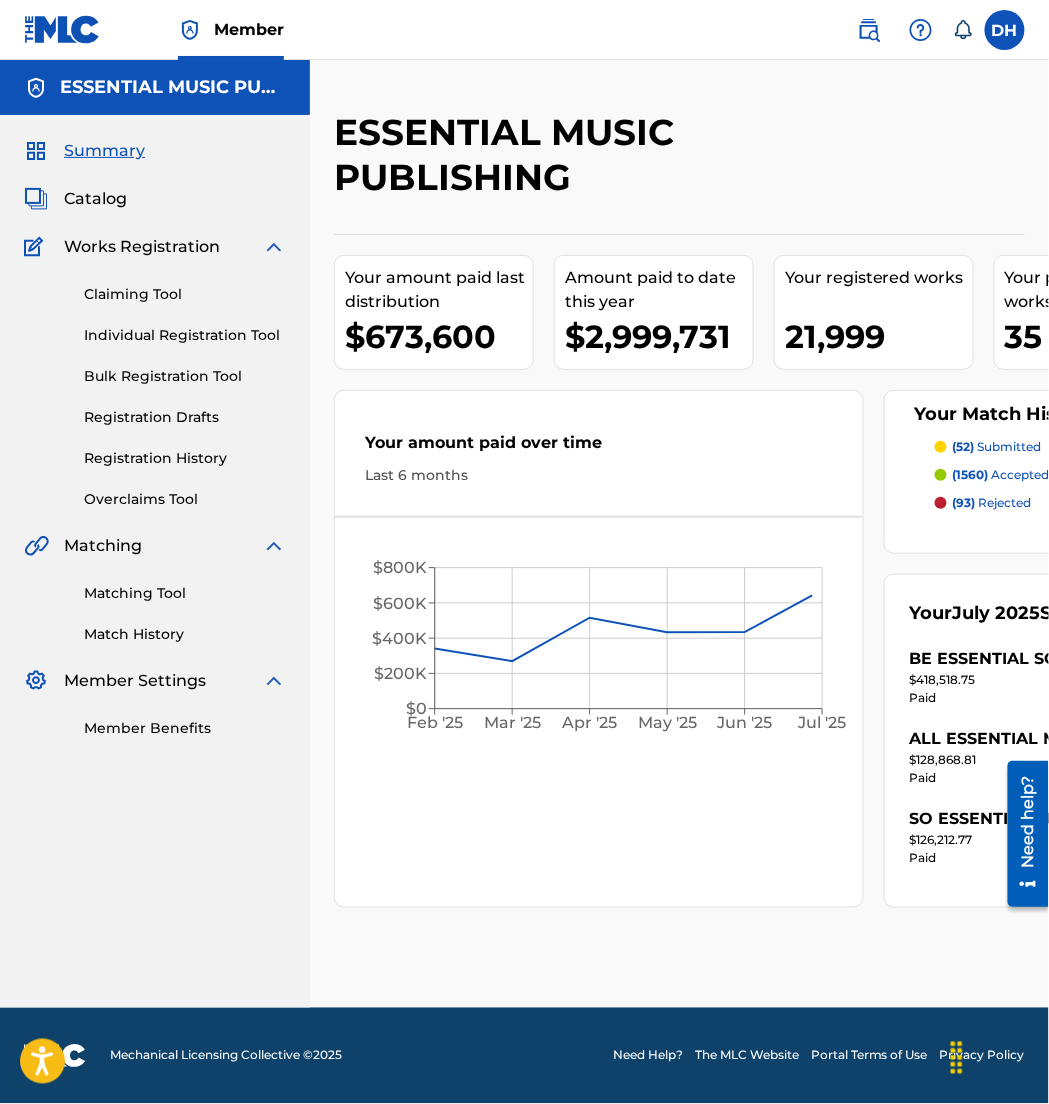 click on "Catalog" at bounding box center [95, 199] 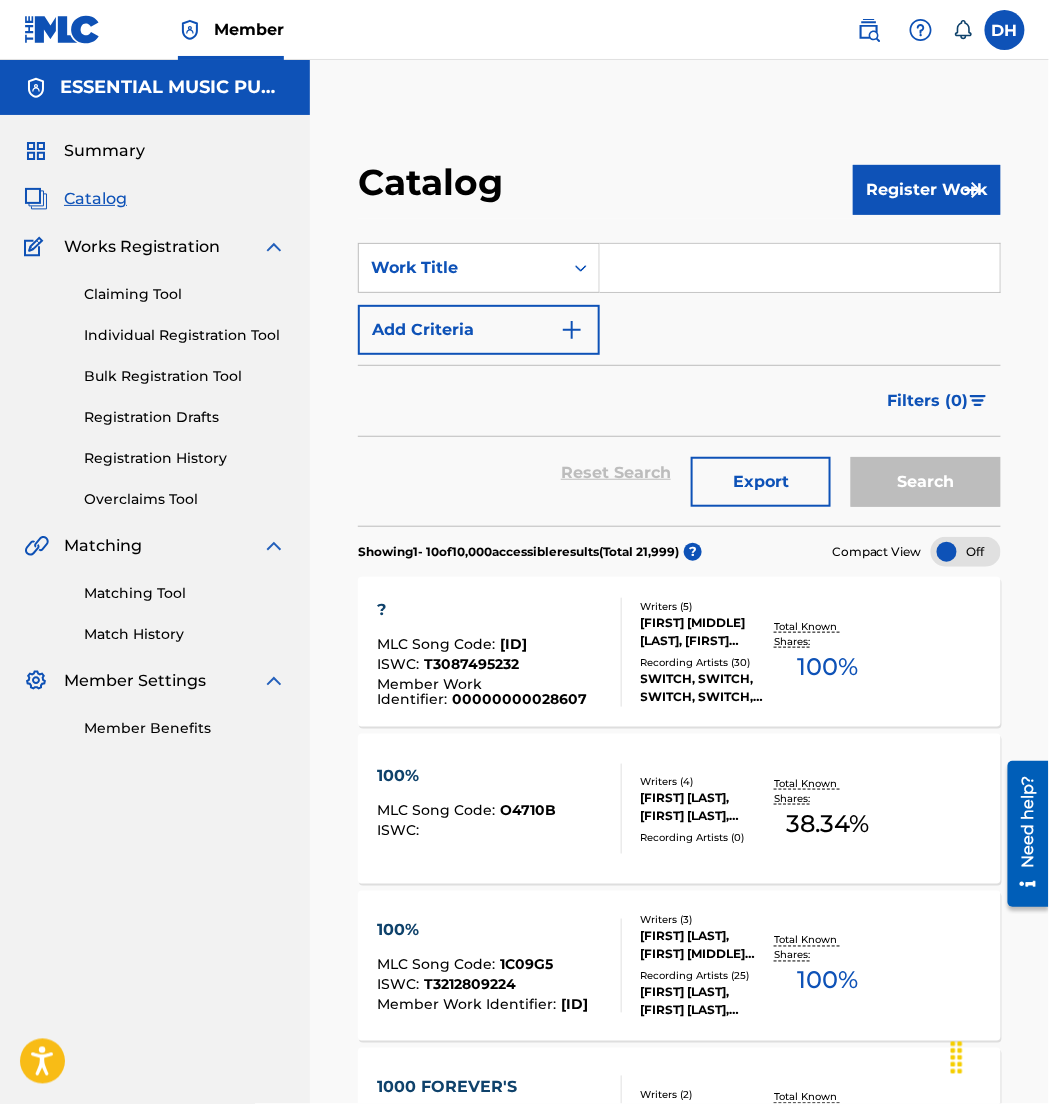 click at bounding box center [800, 268] 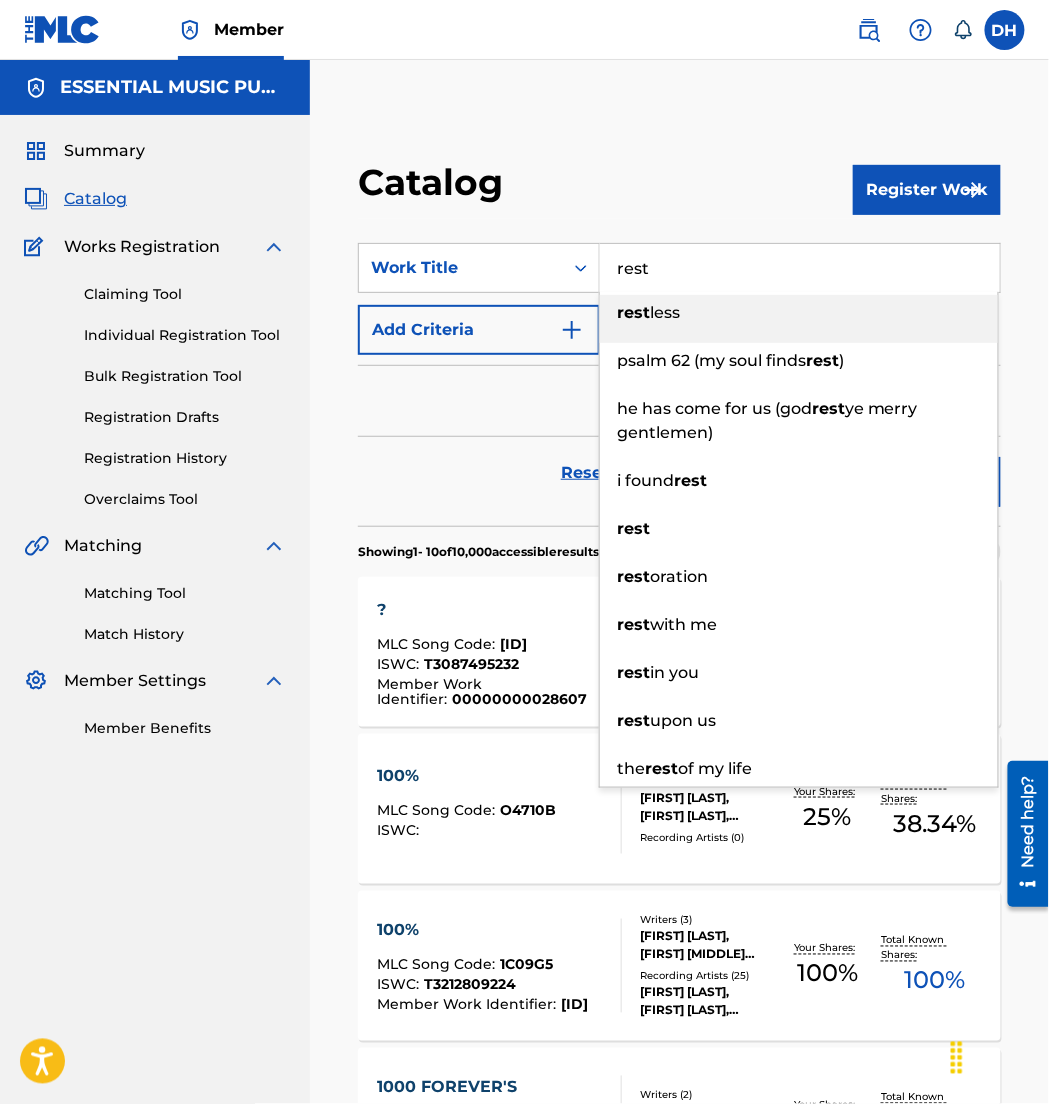 type on "rest" 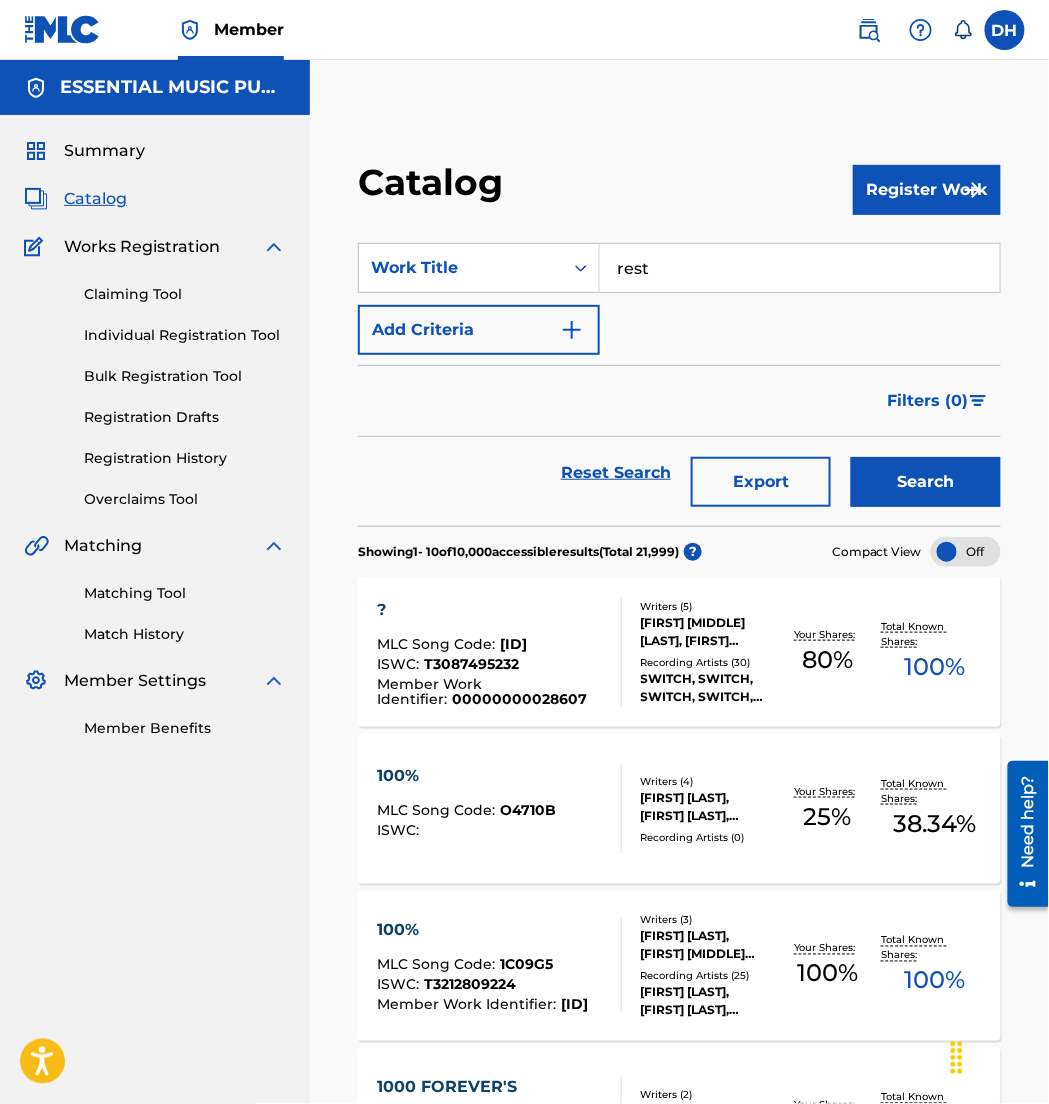 click on "Add Criteria" at bounding box center (479, 330) 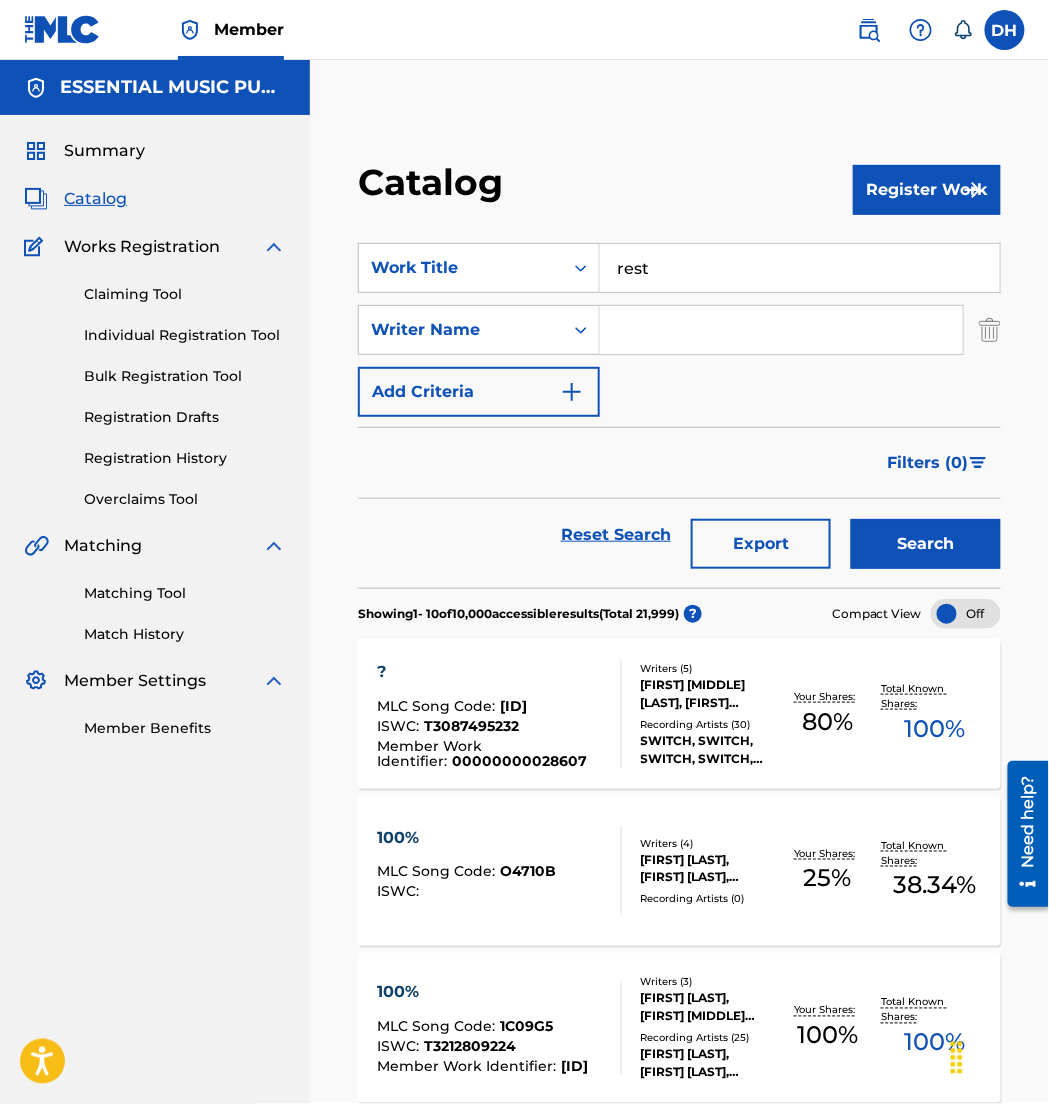 click at bounding box center (781, 330) 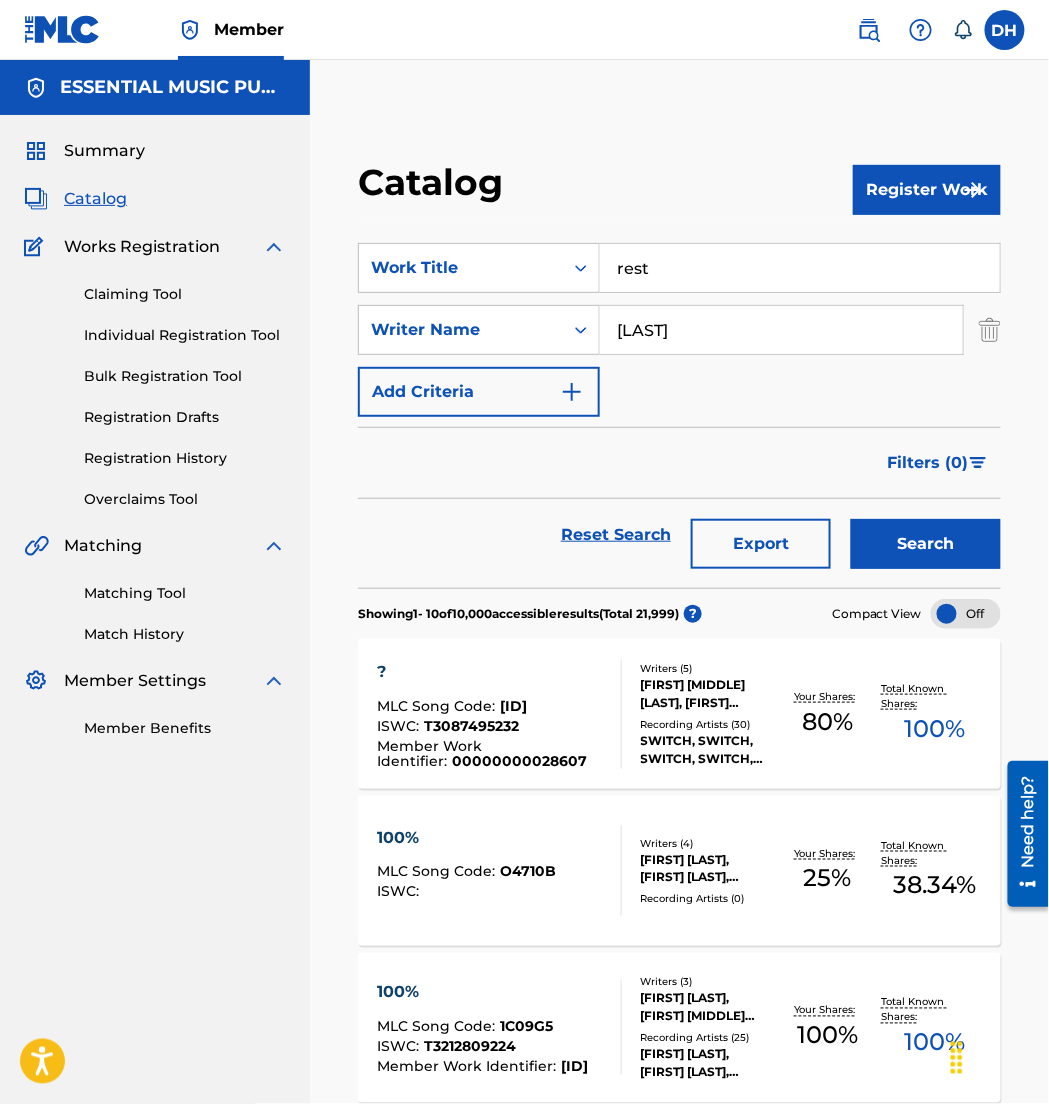 type on "cates" 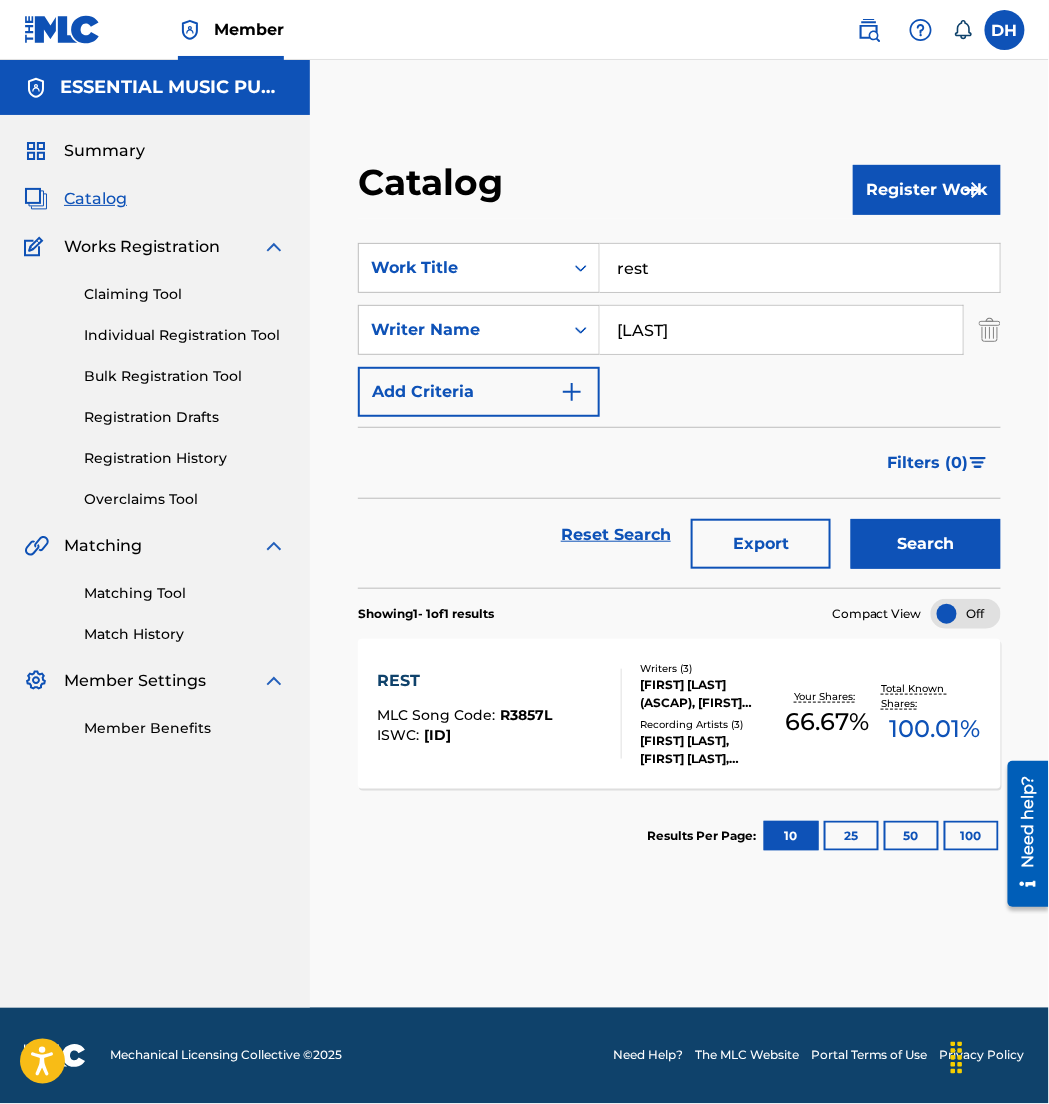 click on "REST MLC Song Code : [LICENSE] ISWC : [LICENSE]" at bounding box center [499, 714] 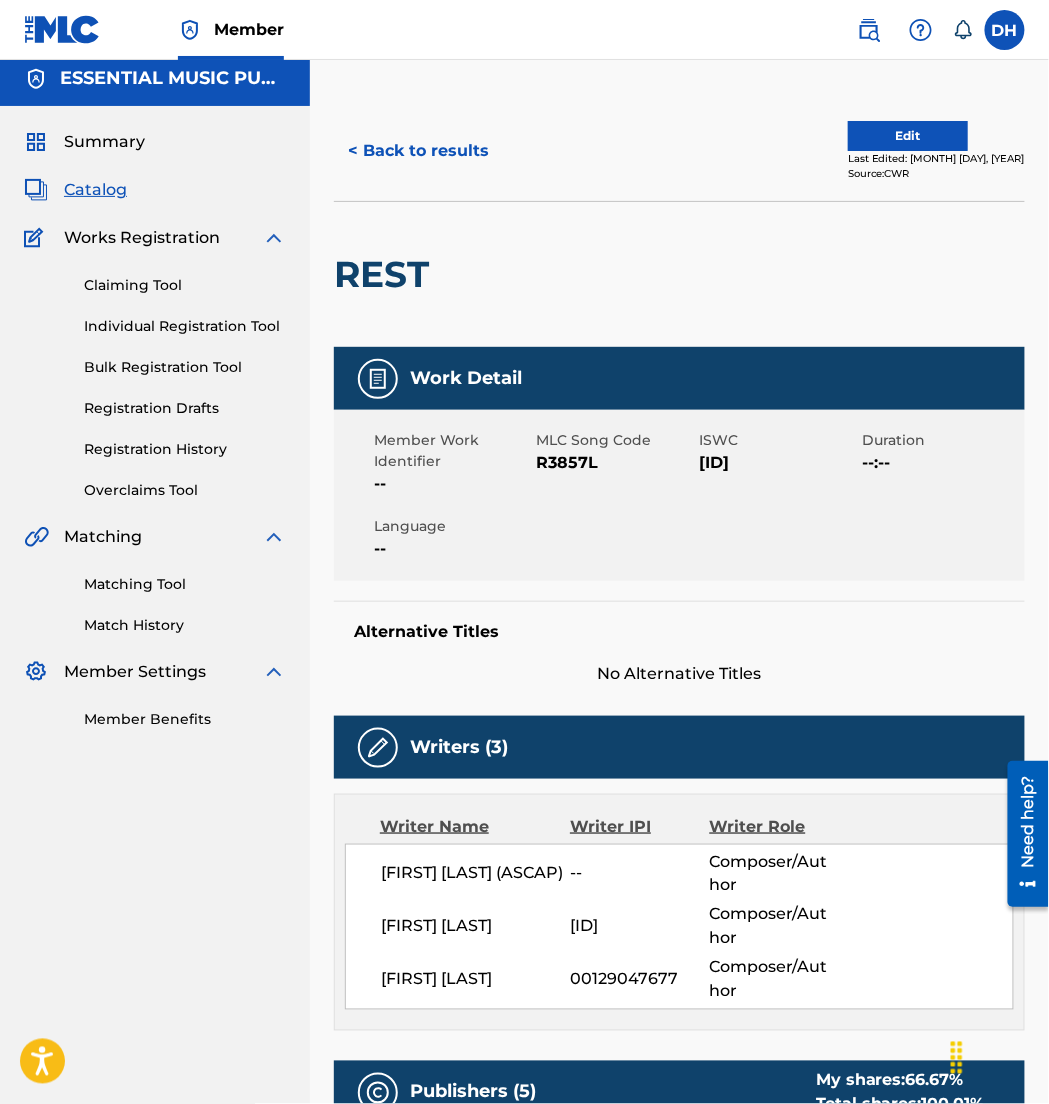 scroll, scrollTop: 10, scrollLeft: 0, axis: vertical 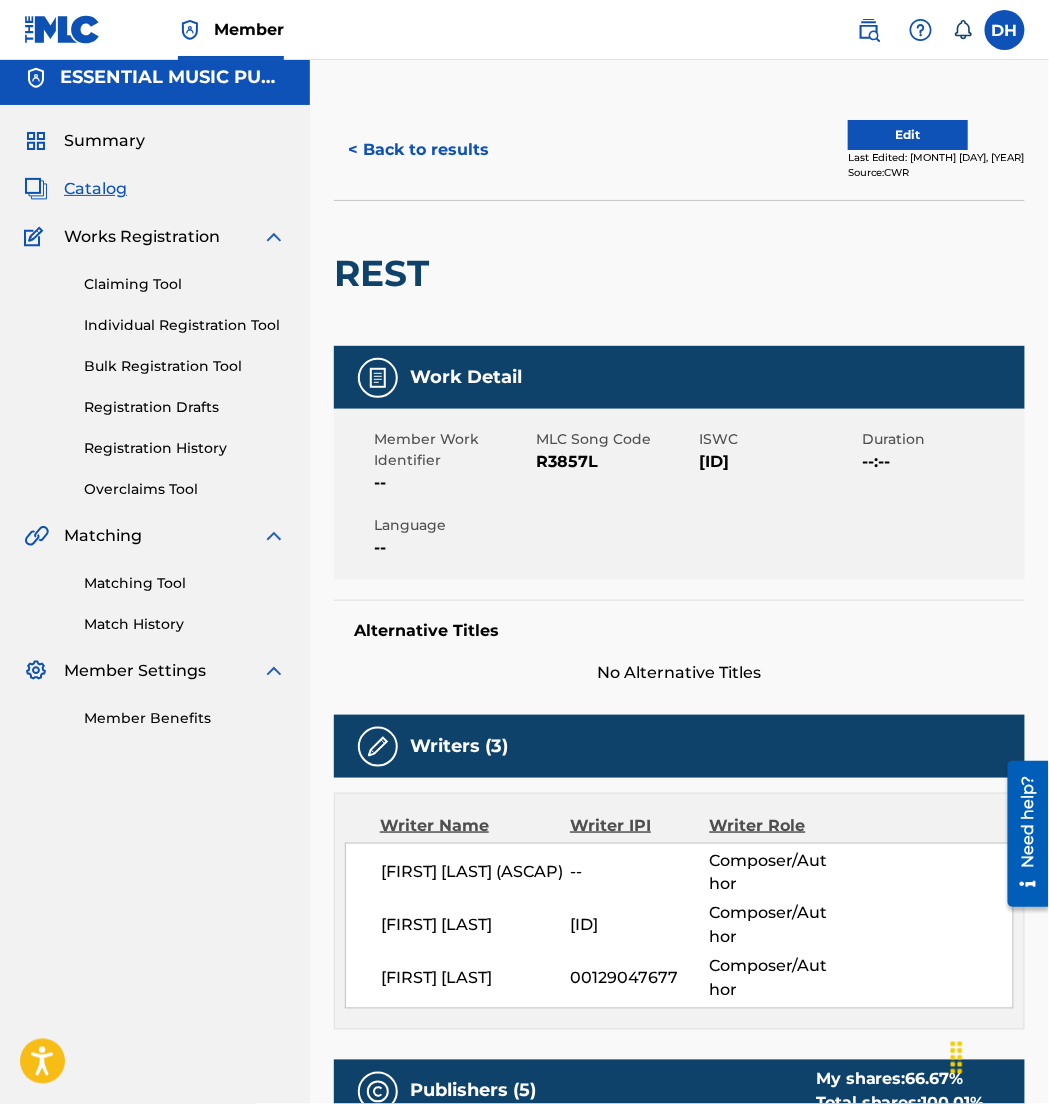 click on "Edit" at bounding box center (908, 135) 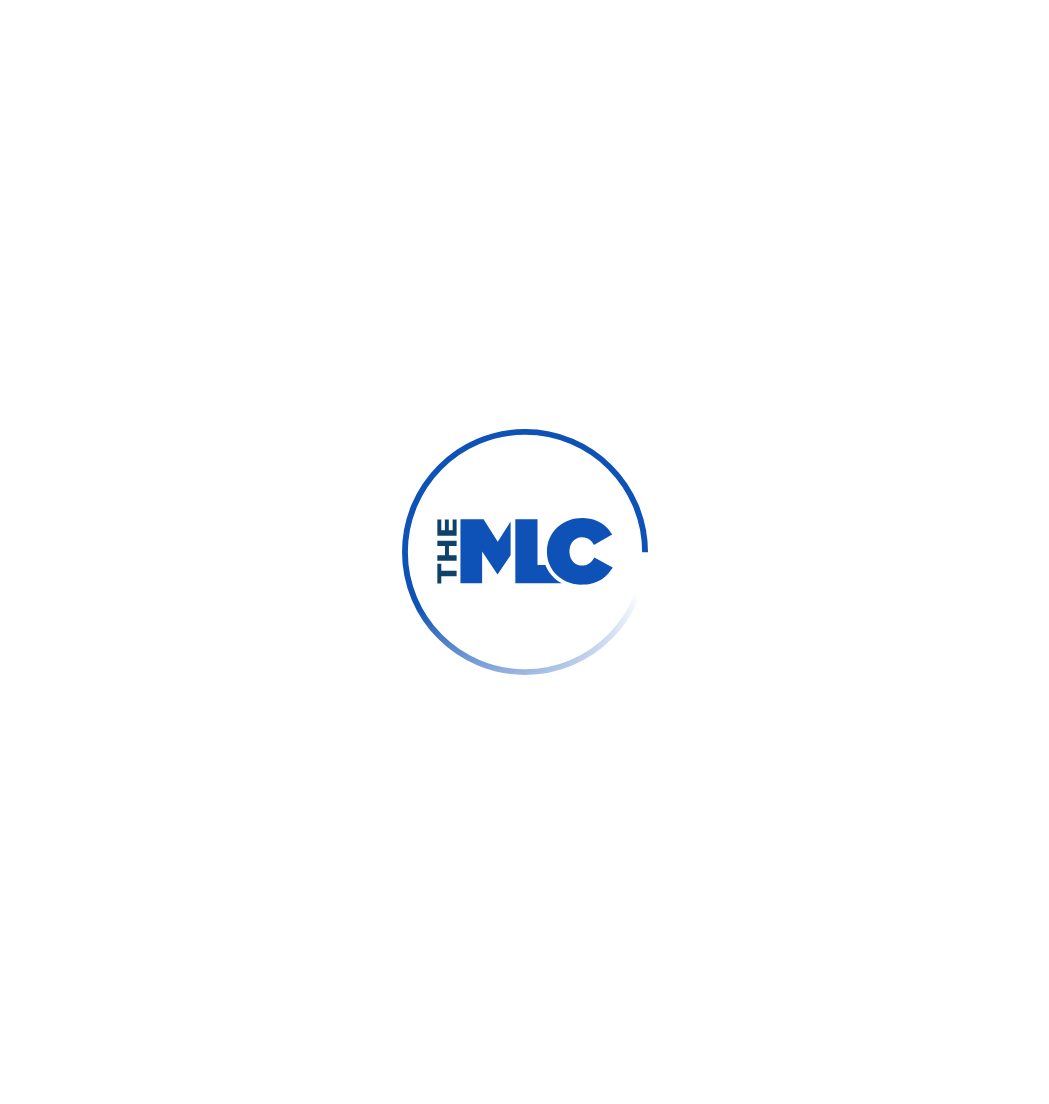 scroll, scrollTop: 0, scrollLeft: 0, axis: both 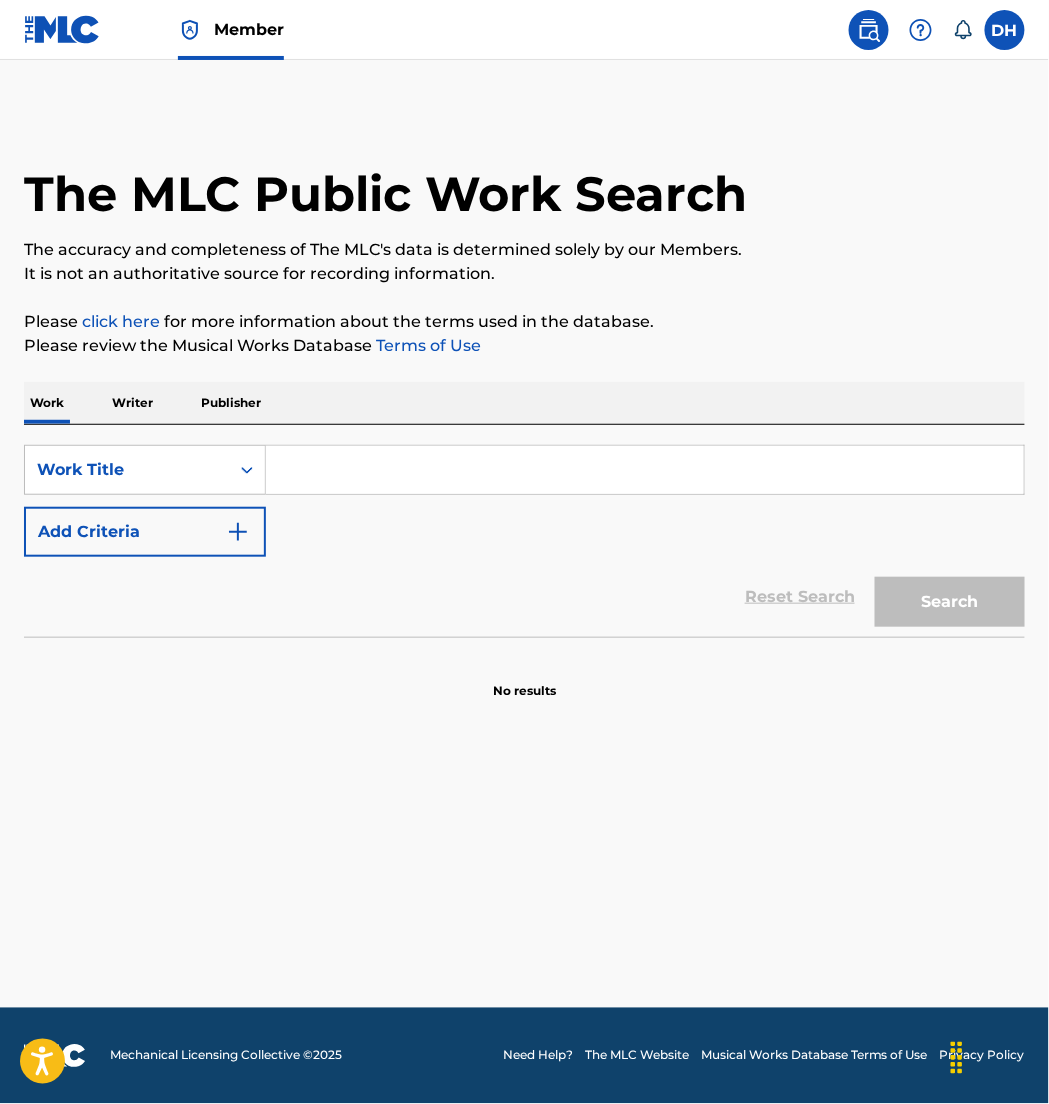 click at bounding box center [645, 470] 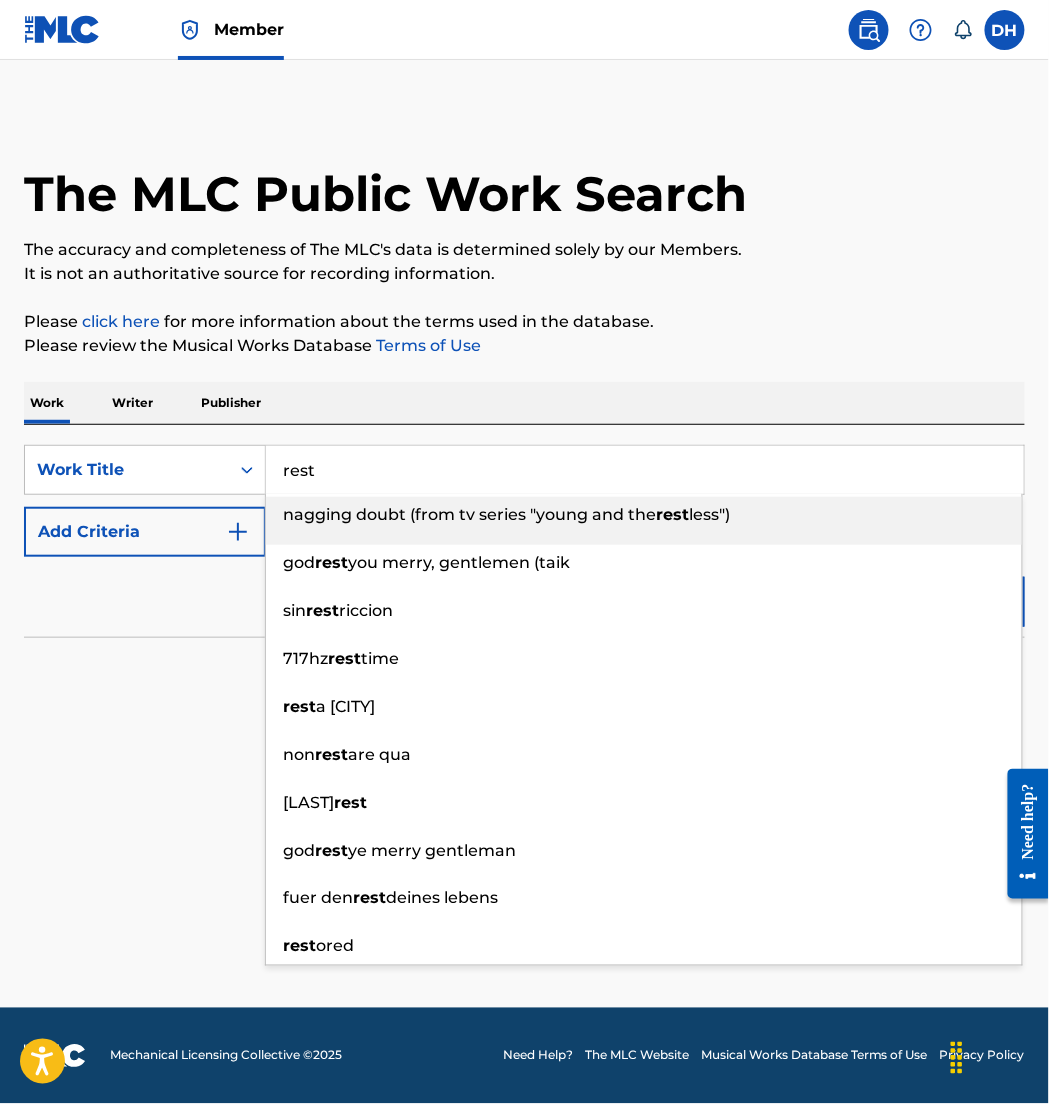 type on "rest" 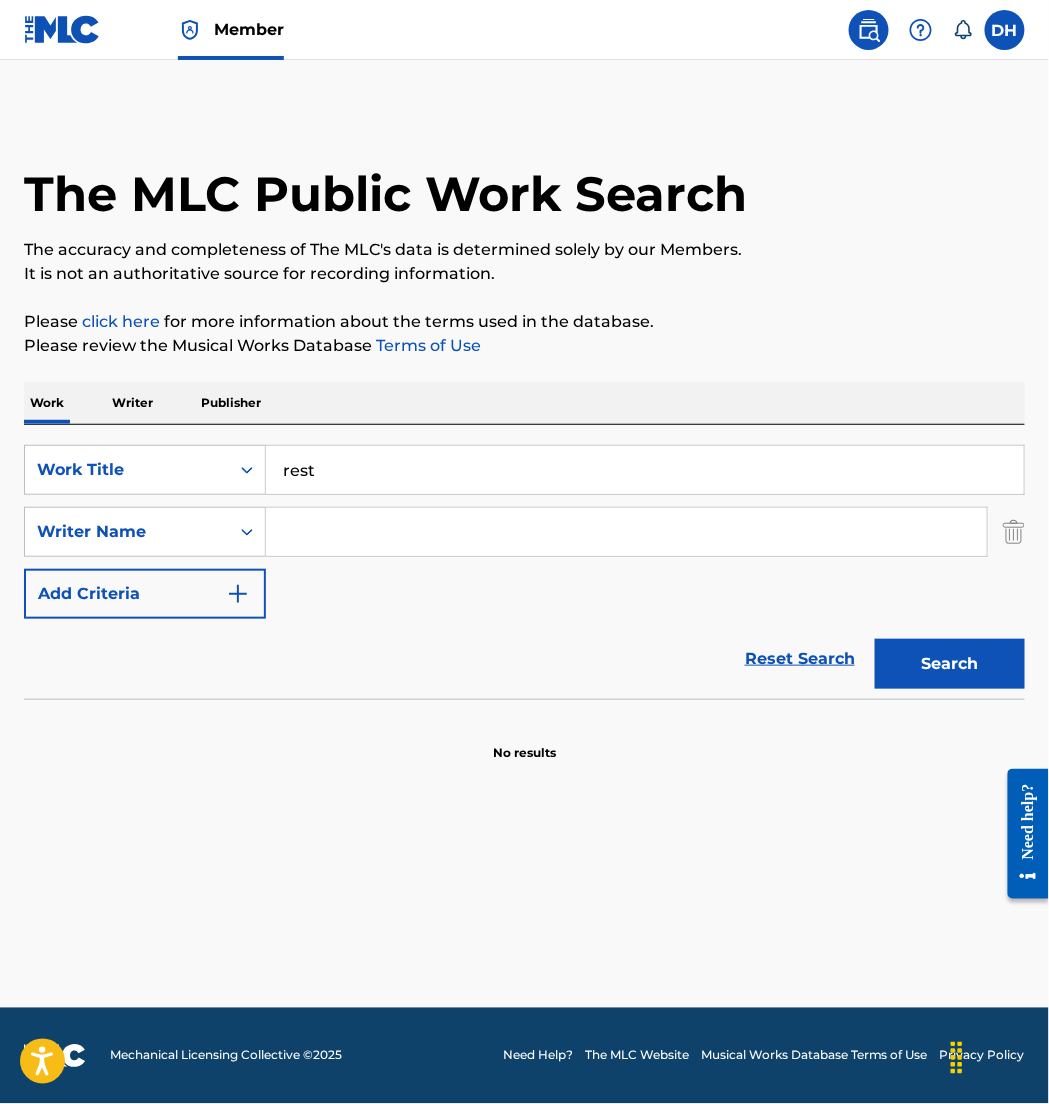 click at bounding box center (626, 532) 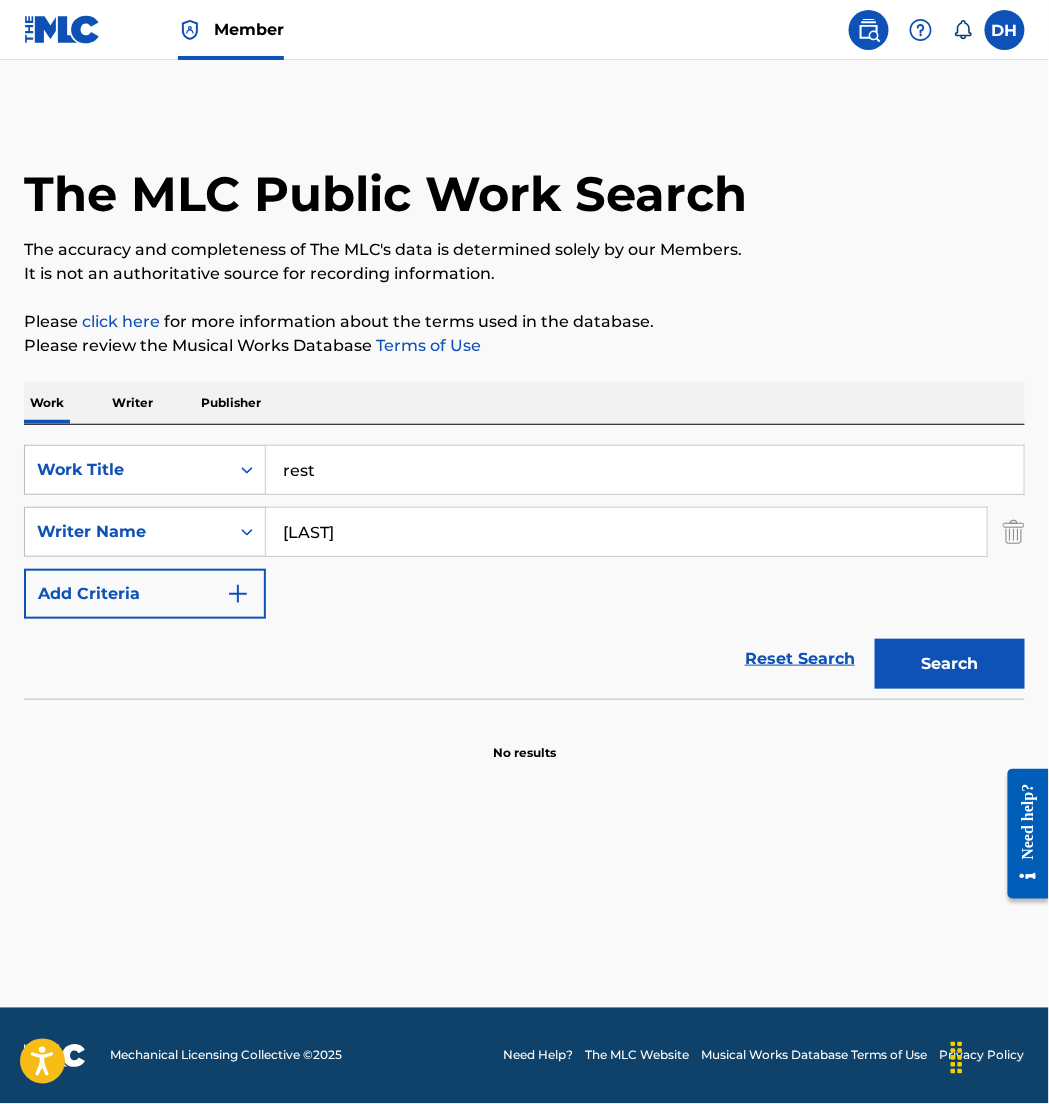 type on "[LAST]" 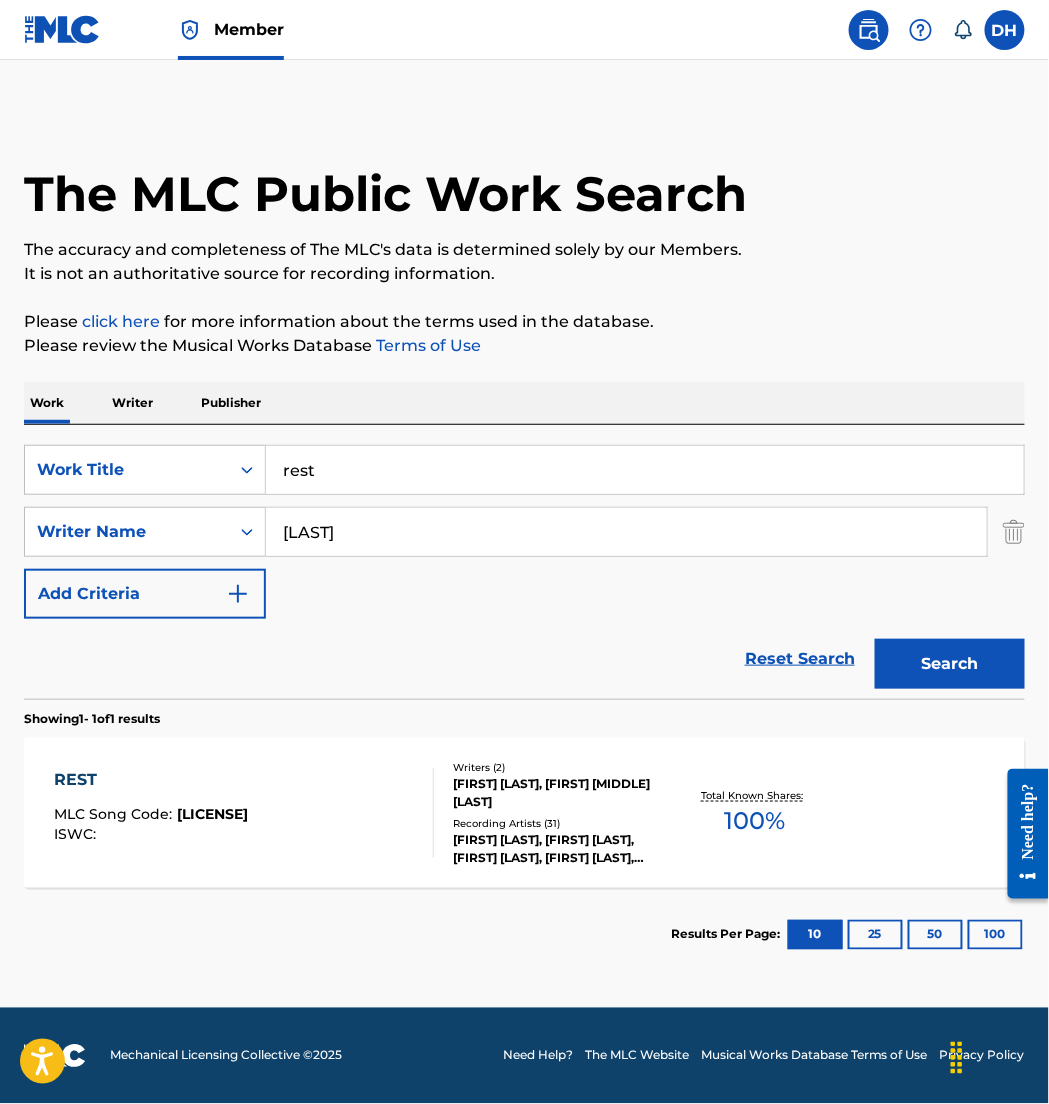 click on "REST MLC Song Code : RB1NVC ISWC :" at bounding box center (244, 813) 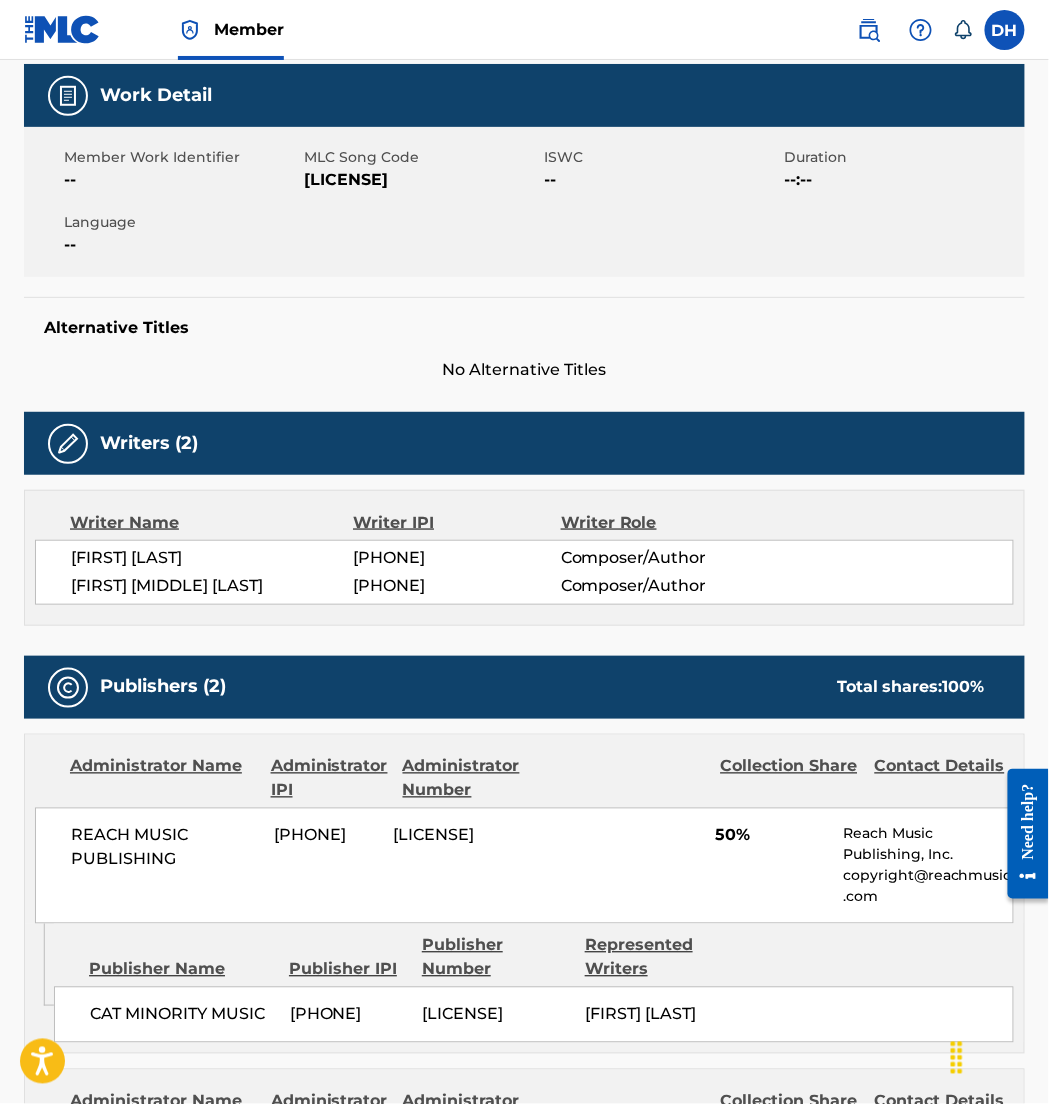 scroll, scrollTop: 0, scrollLeft: 0, axis: both 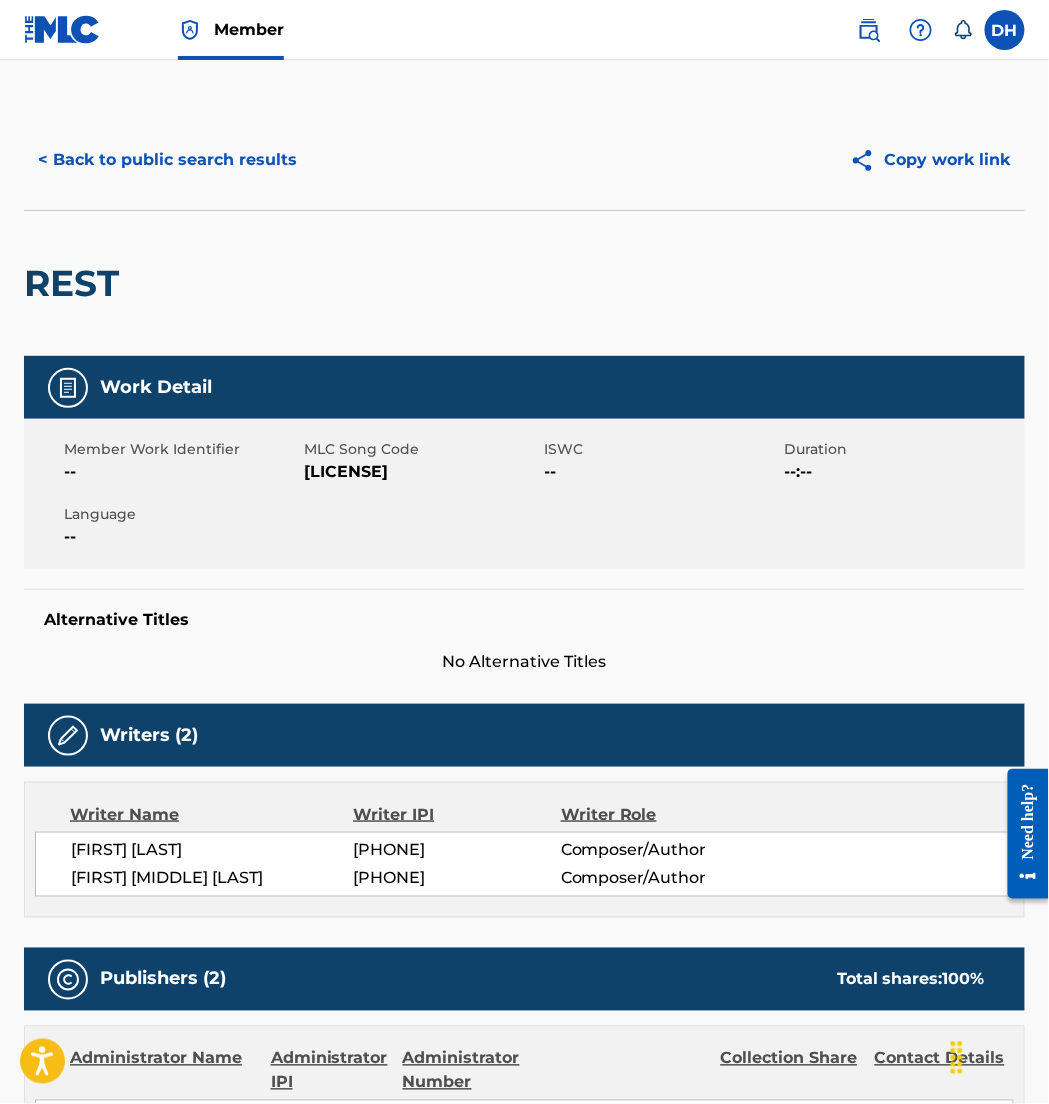 click on "< Back to public search results" at bounding box center (167, 160) 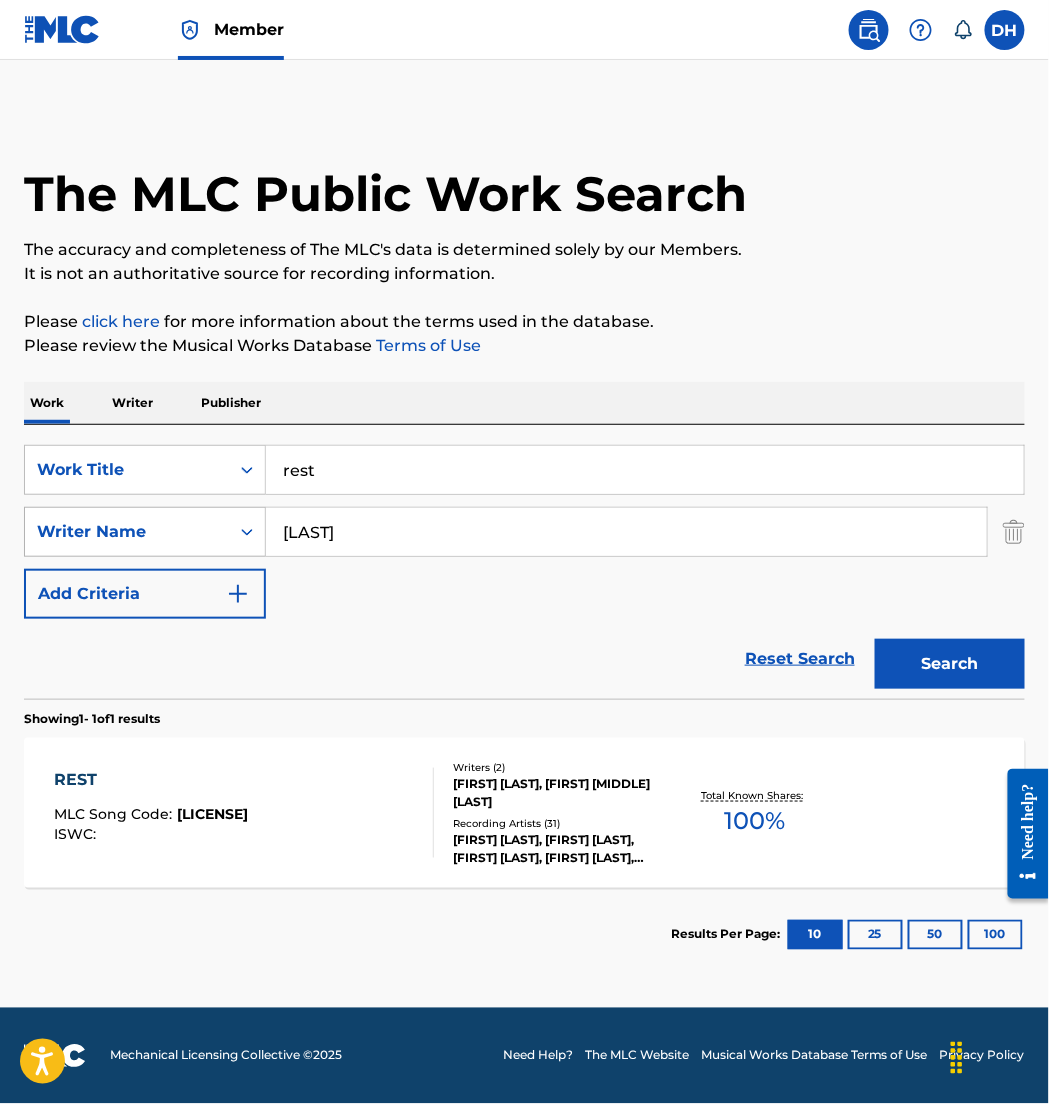 drag, startPoint x: 404, startPoint y: 528, endPoint x: 178, endPoint y: 516, distance: 226.31836 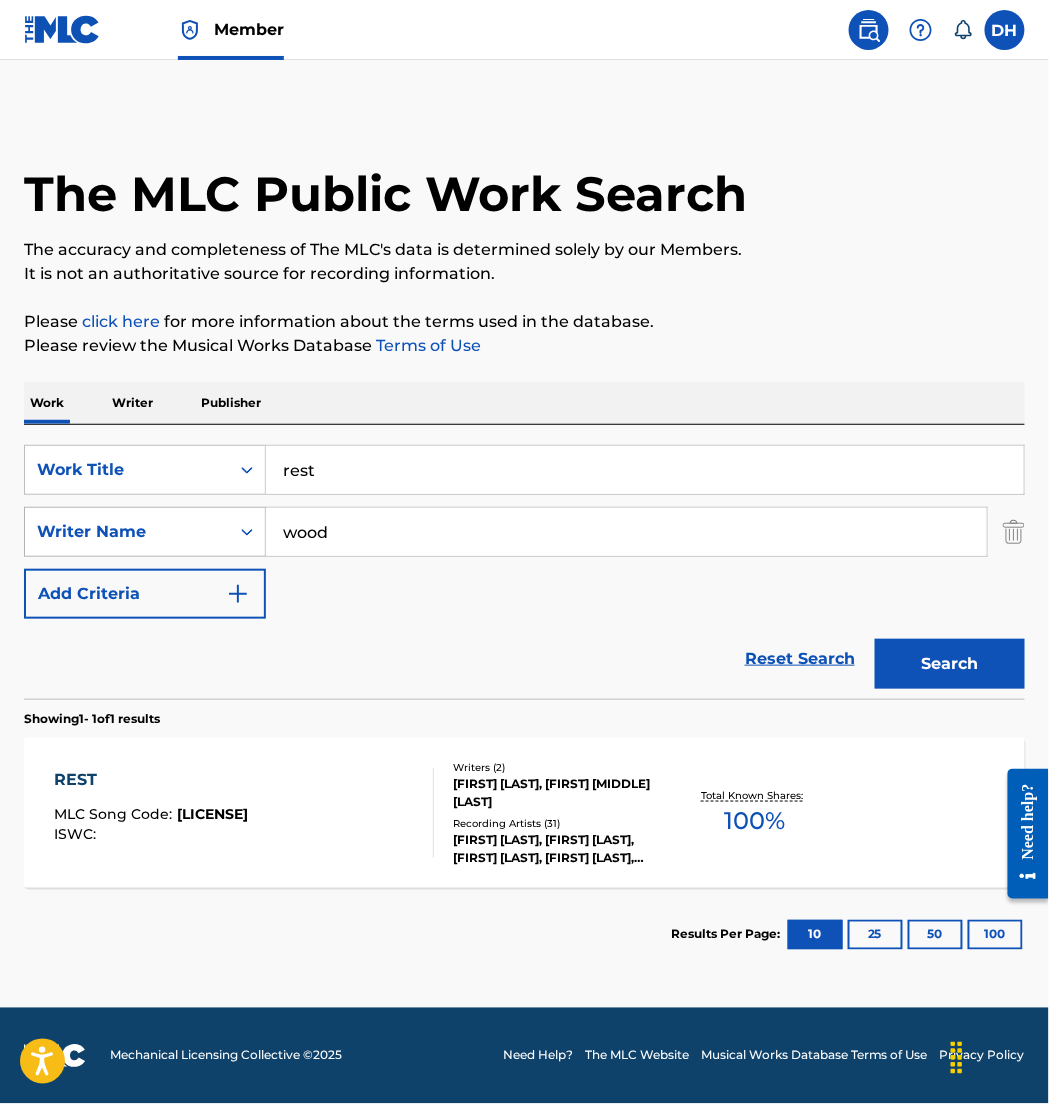 type on "wood" 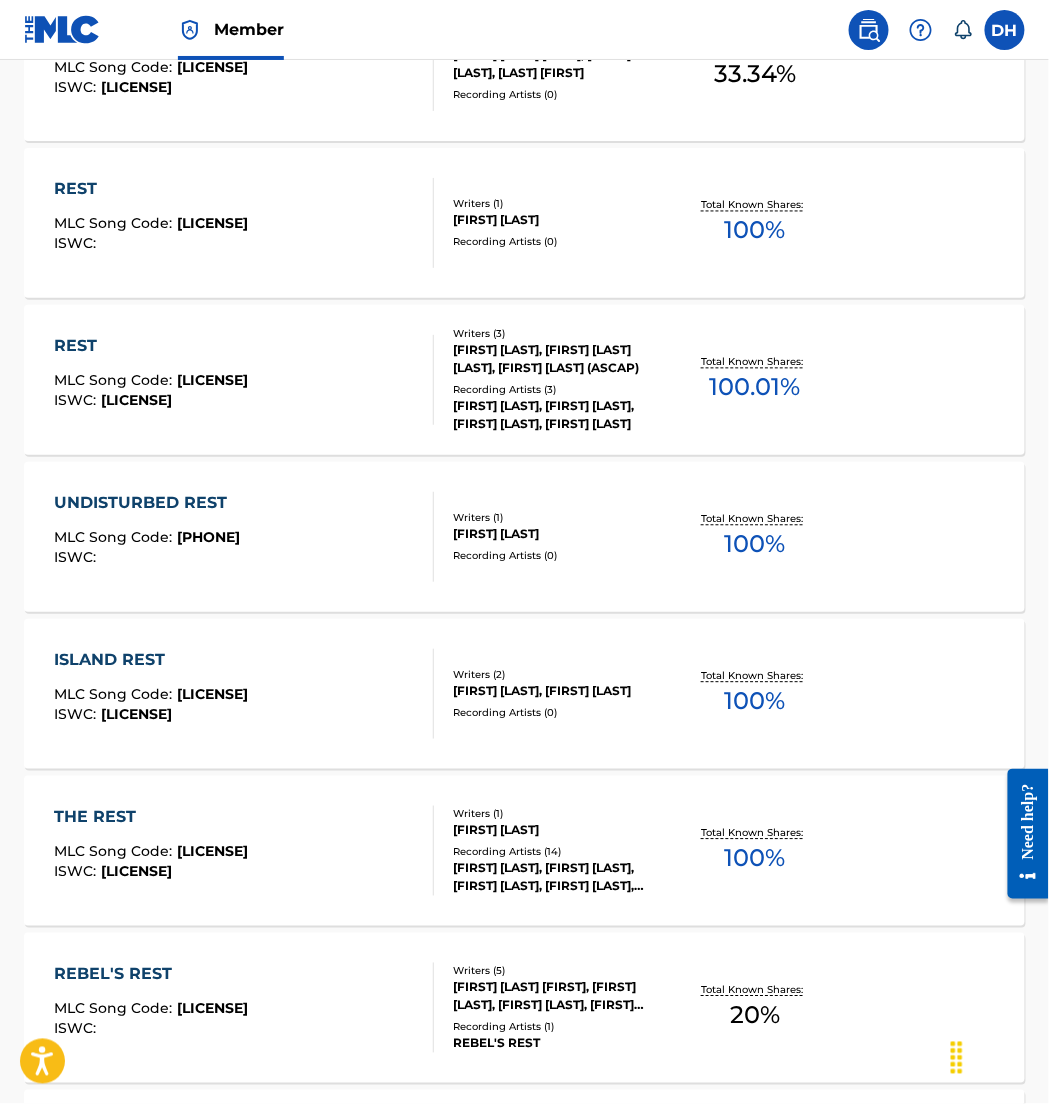 scroll, scrollTop: 750, scrollLeft: 0, axis: vertical 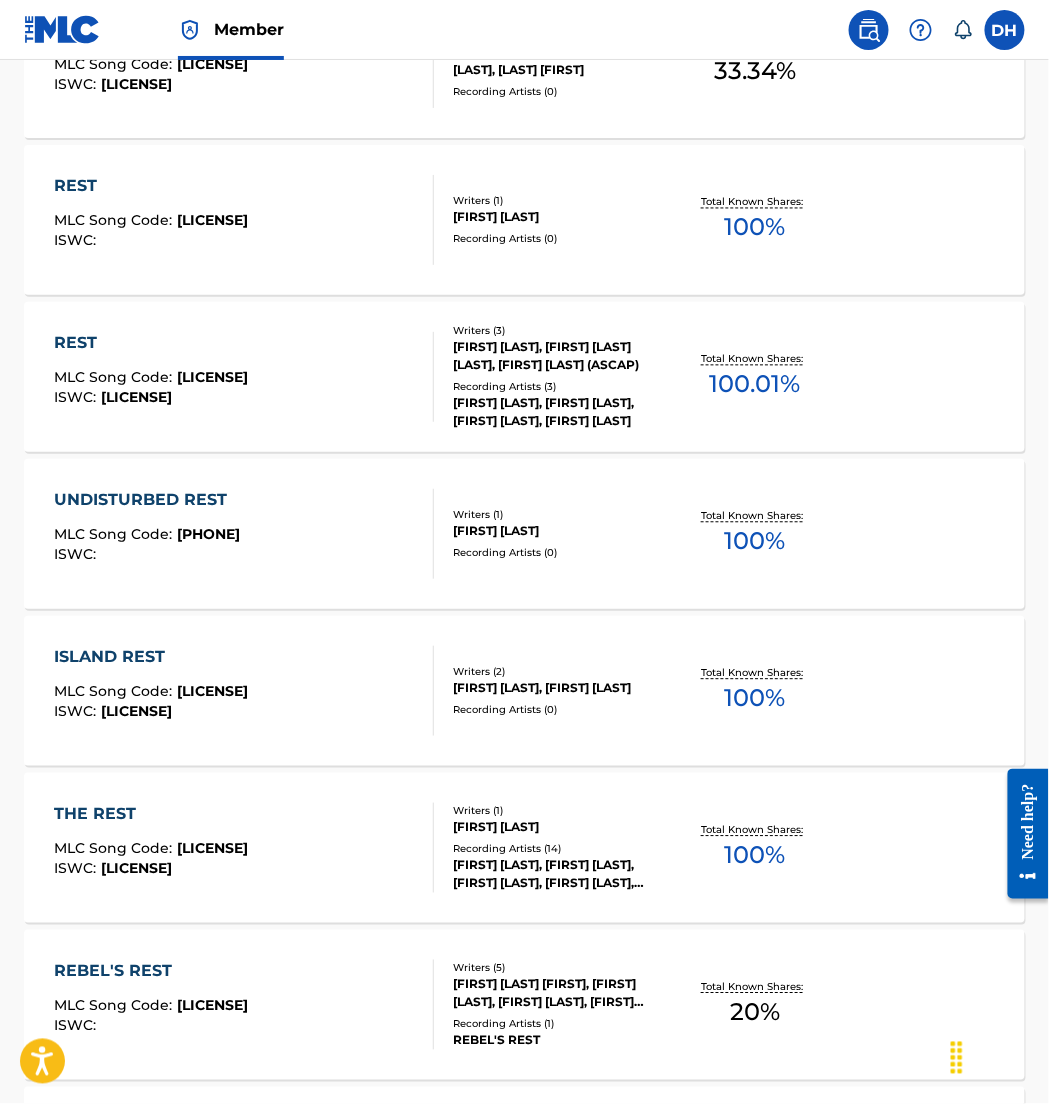 click on "REST MLC Song Code : [LICENSE] ISWC : [LICENSE]" at bounding box center [244, 377] 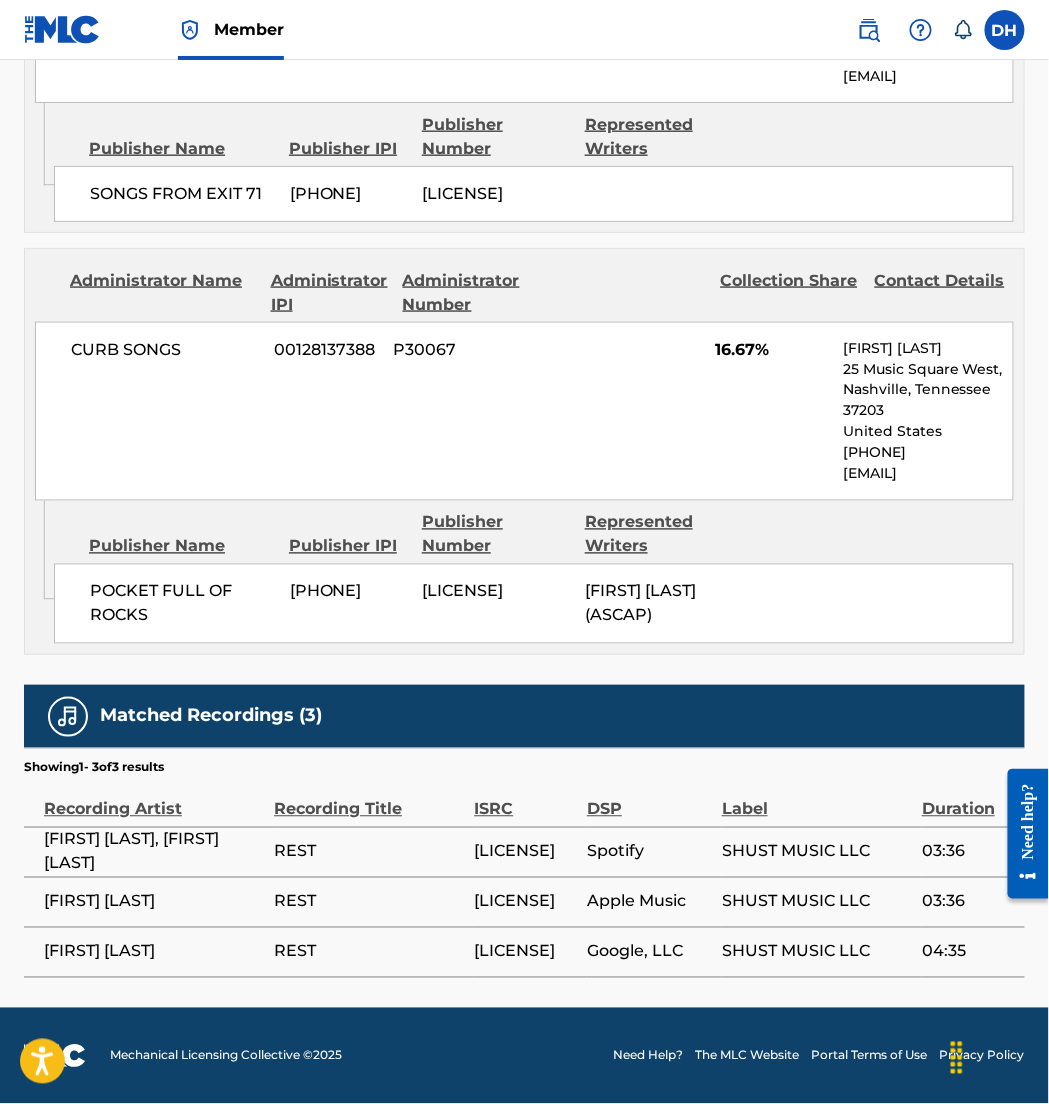 scroll, scrollTop: 2286, scrollLeft: 0, axis: vertical 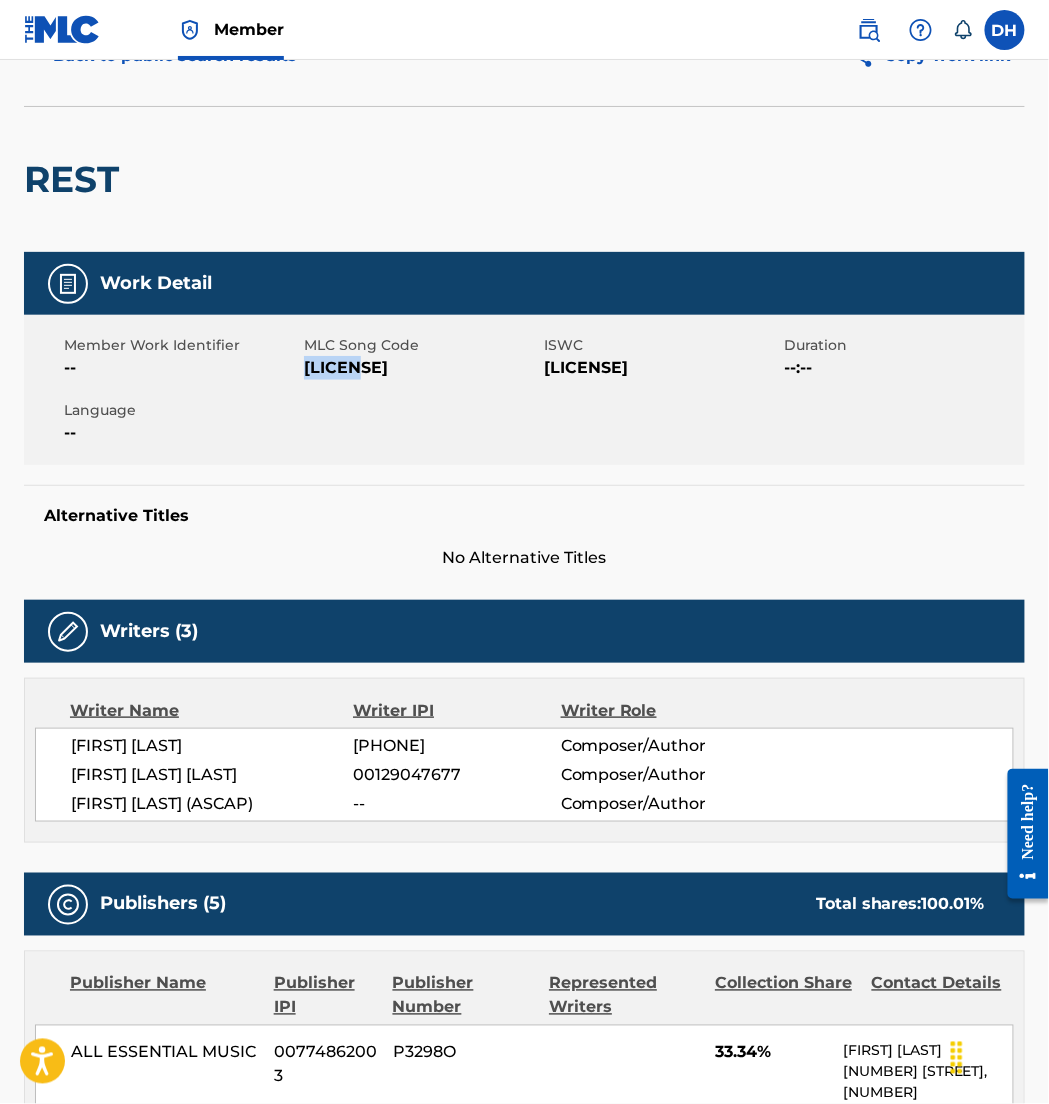 drag, startPoint x: 308, startPoint y: 364, endPoint x: 404, endPoint y: 386, distance: 98.48858 